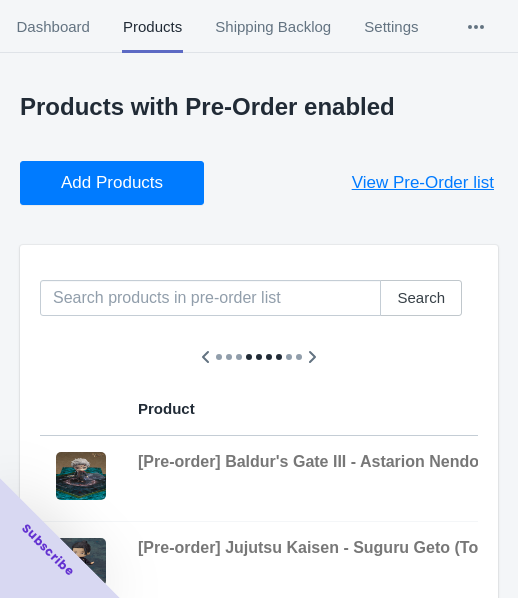 scroll, scrollTop: 0, scrollLeft: 0, axis: both 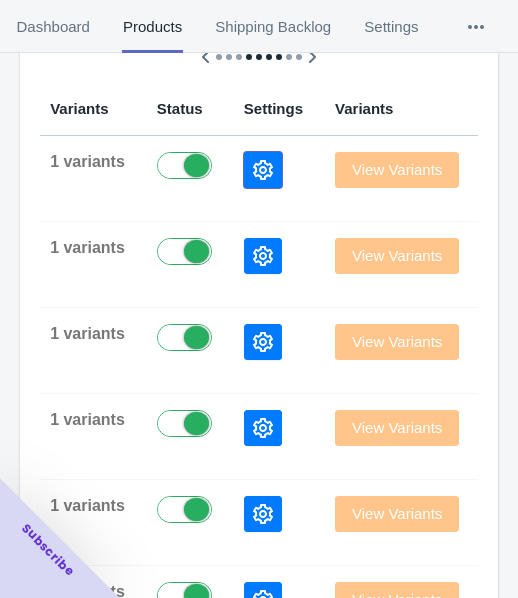 click at bounding box center [263, 170] 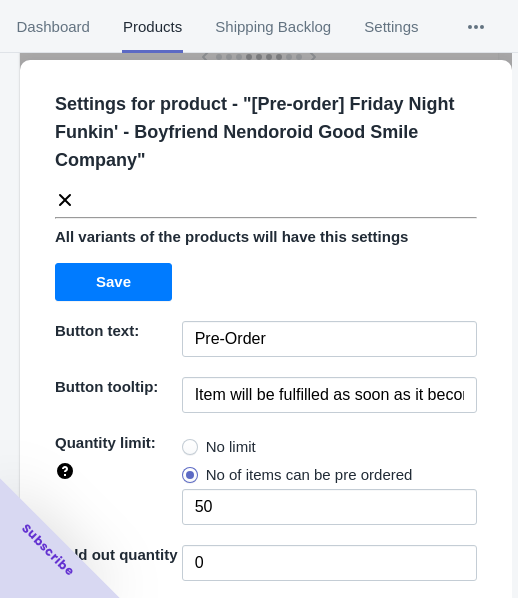 click on "No limit" at bounding box center [231, 447] 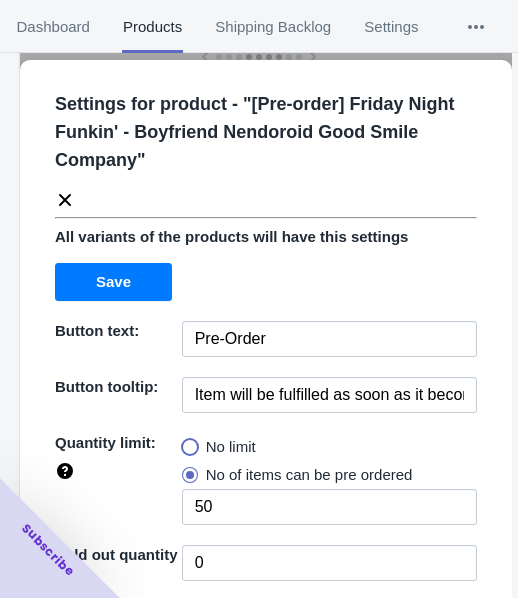 radio on "true" 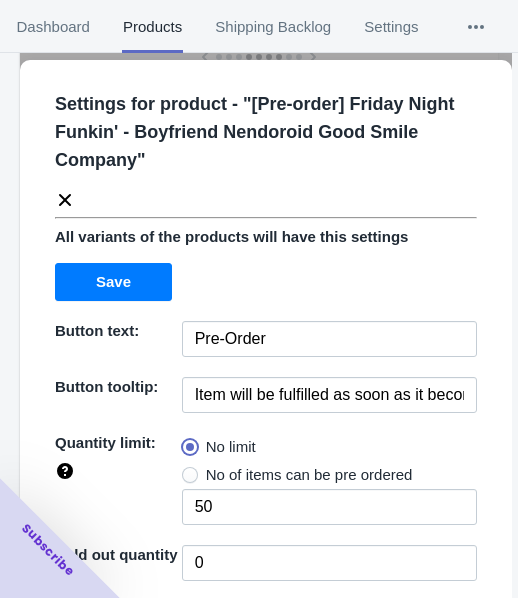 type 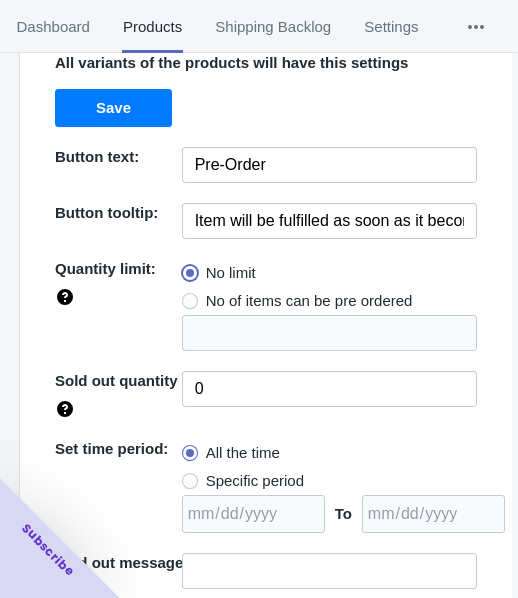 scroll, scrollTop: 290, scrollLeft: 0, axis: vertical 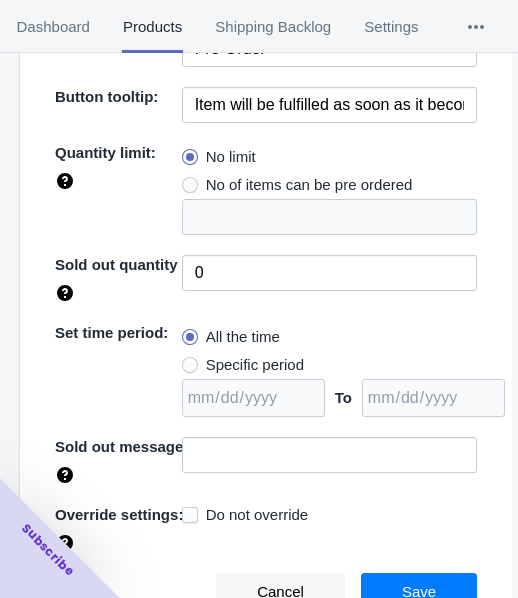 click on "Specific period" at bounding box center (255, 365) 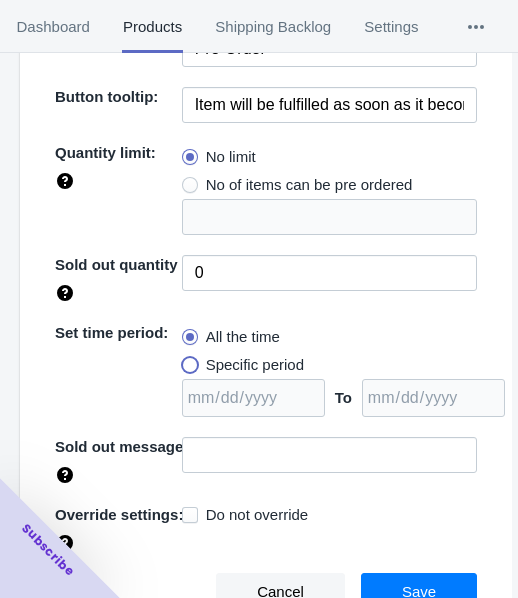 radio on "true" 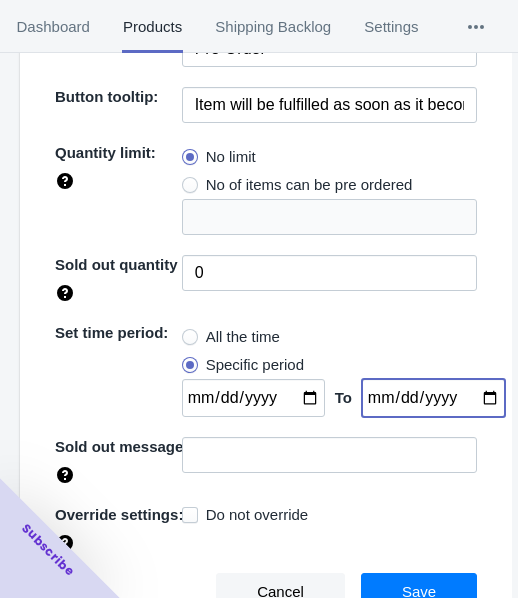 click at bounding box center (433, 398) 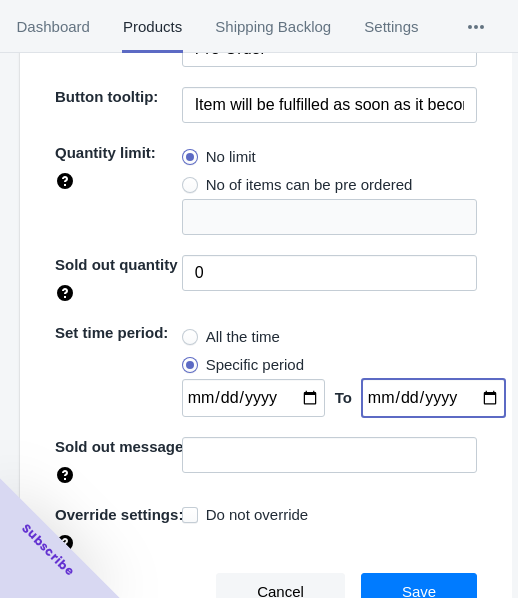 type on "[DATE]" 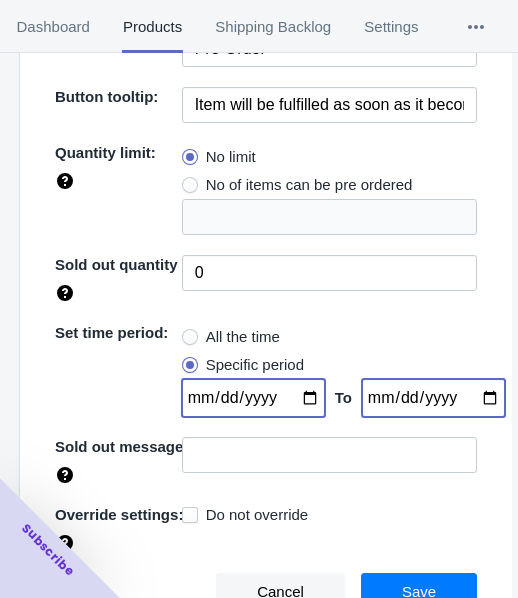 click at bounding box center [253, 398] 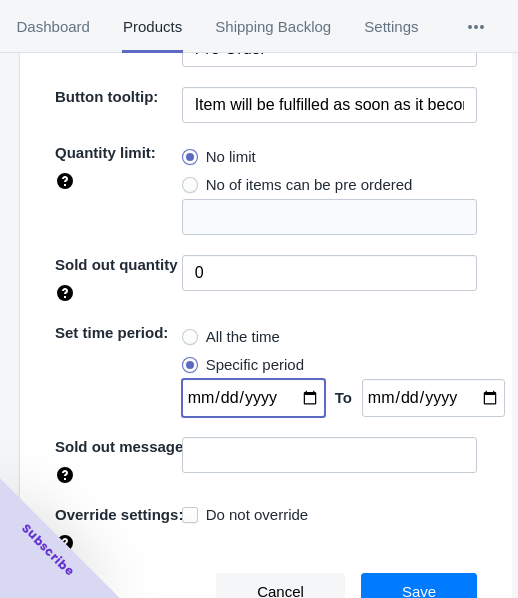 type on "[DATE]" 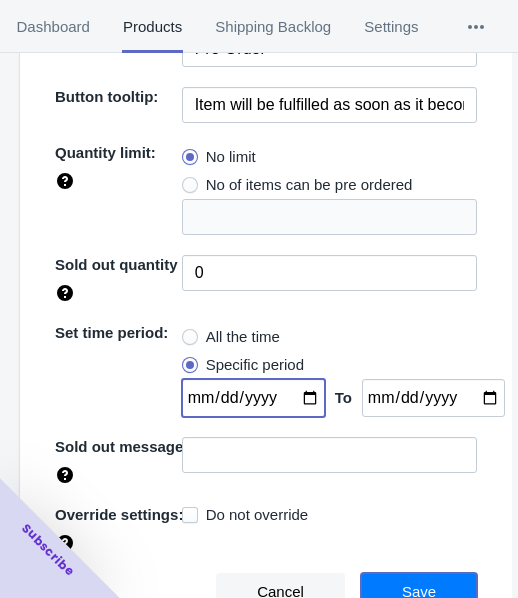 click on "Save" at bounding box center (419, 592) 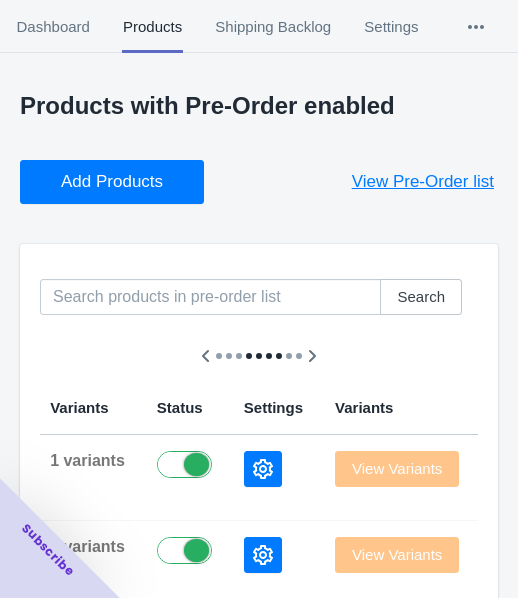scroll, scrollTop: 0, scrollLeft: 0, axis: both 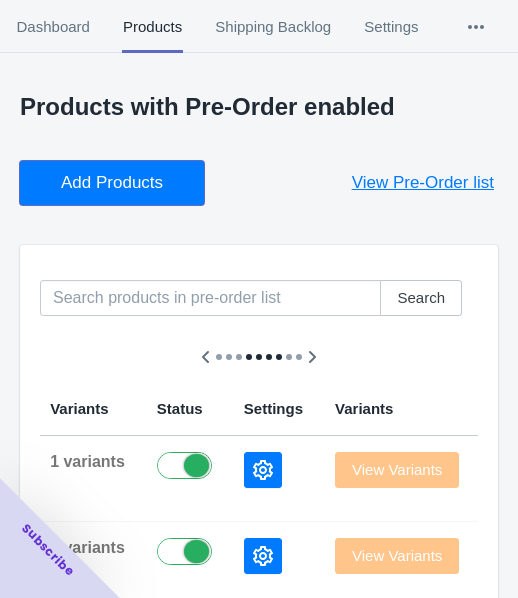 click on "Add Products" at bounding box center (112, 183) 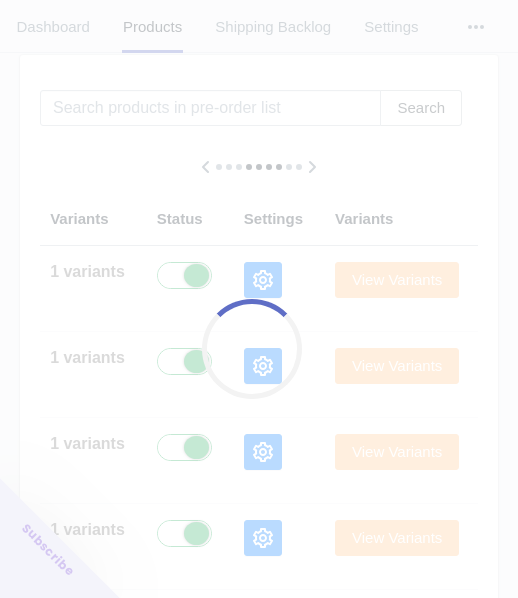 scroll, scrollTop: 300, scrollLeft: 0, axis: vertical 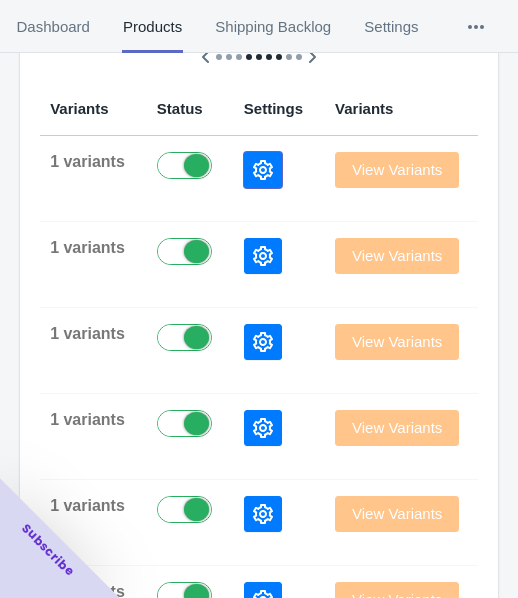 click 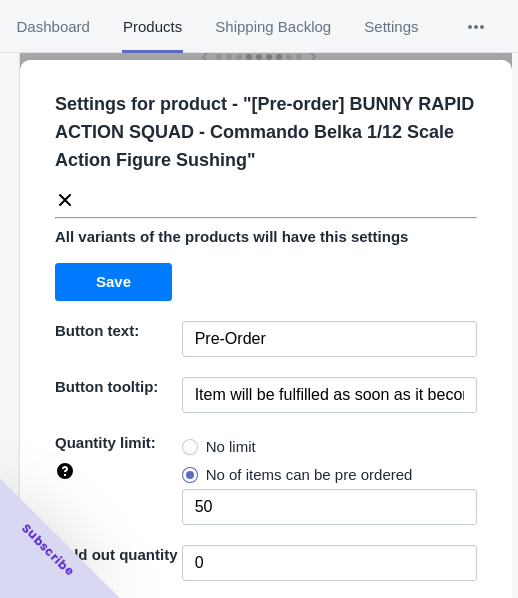 click on "No limit" at bounding box center (219, 447) 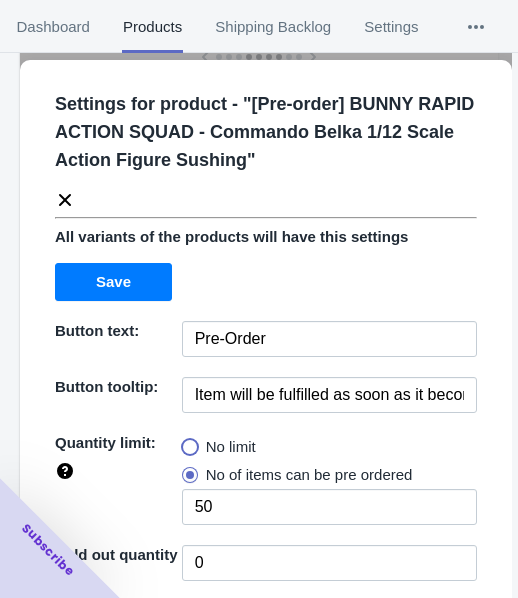 radio on "true" 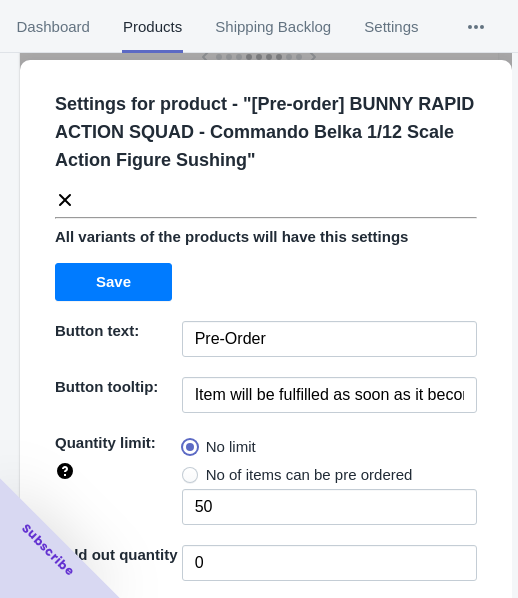 type 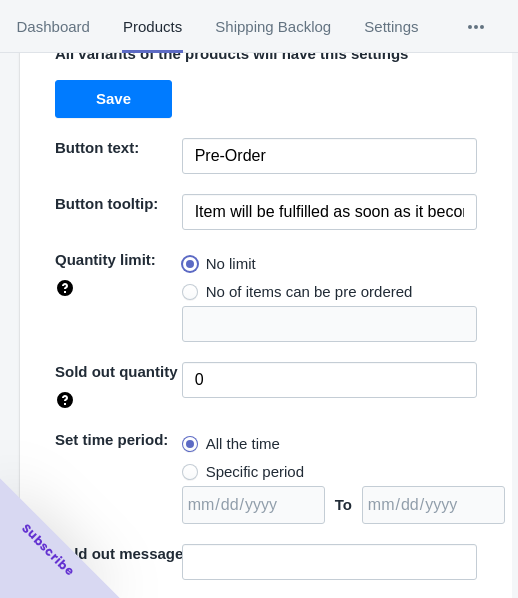 scroll, scrollTop: 290, scrollLeft: 0, axis: vertical 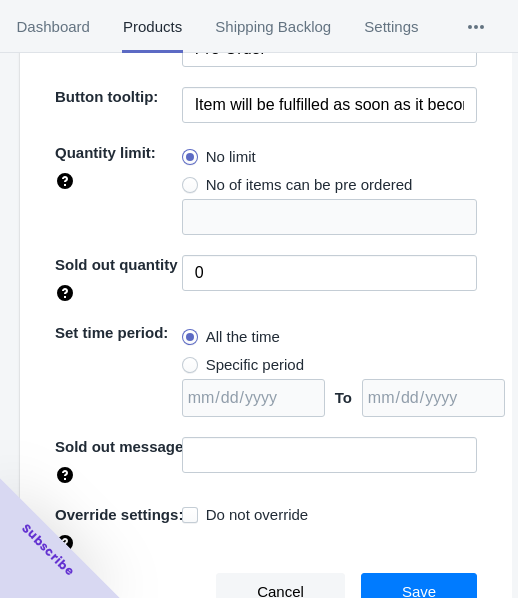 click on "Specific period" at bounding box center (255, 365) 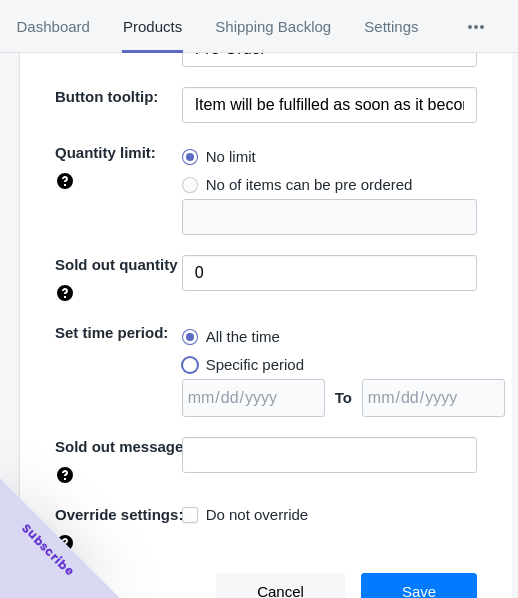 click on "Specific period" at bounding box center (187, 360) 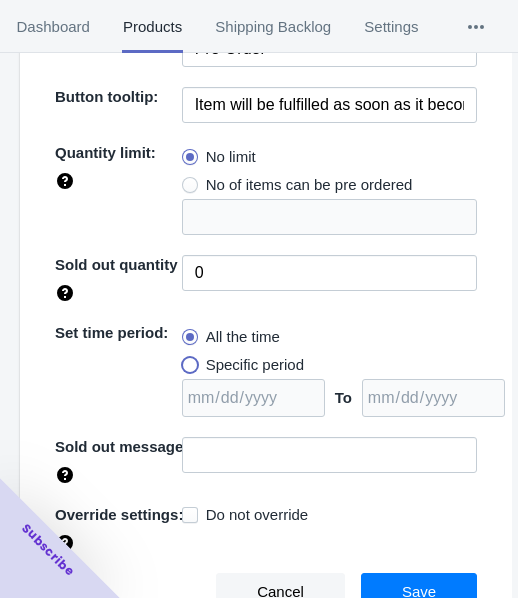radio on "true" 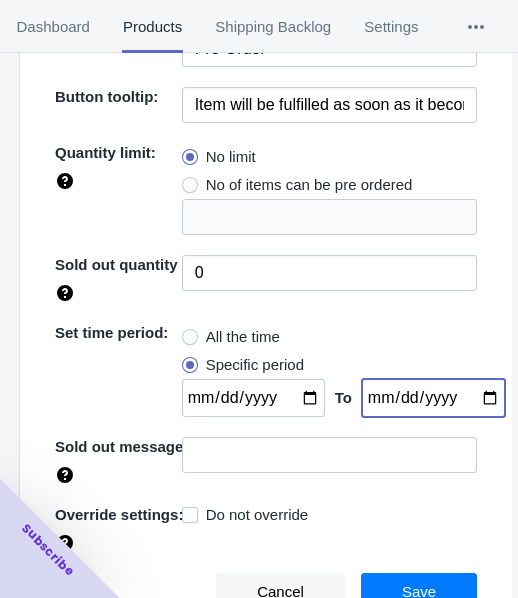 click at bounding box center (433, 398) 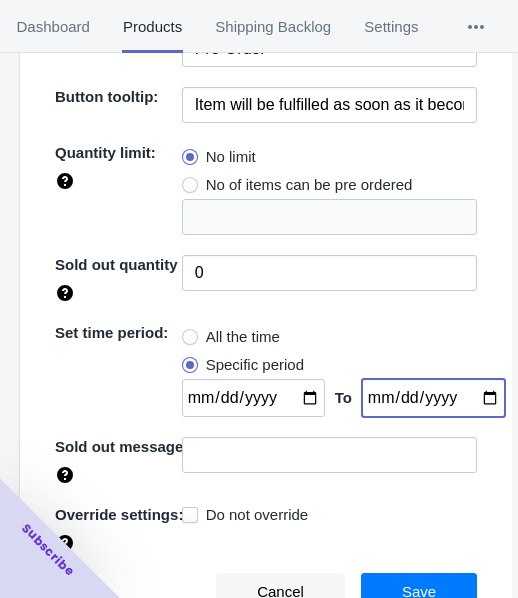 type on "[DATE]" 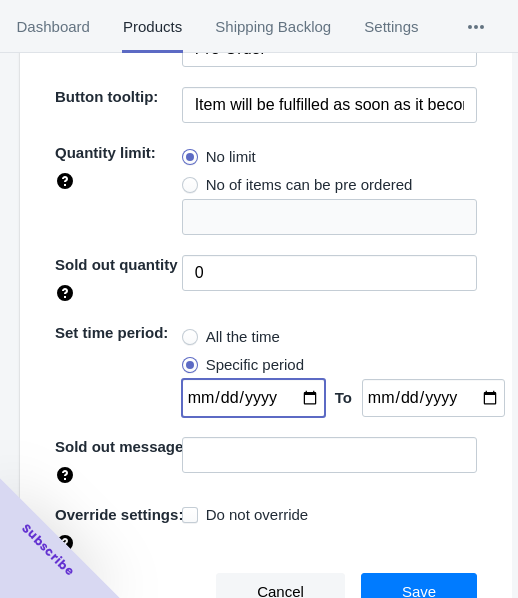 click at bounding box center (253, 398) 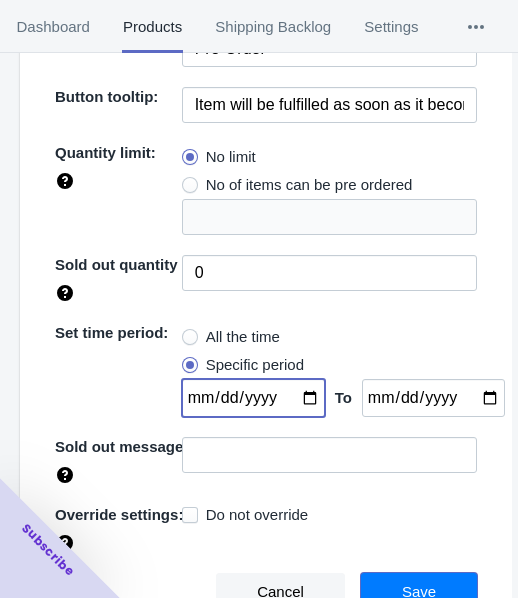 click on "Save" at bounding box center (419, 592) 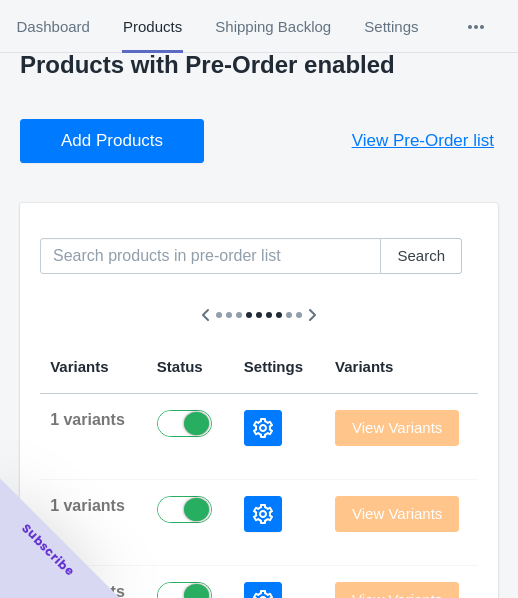 scroll, scrollTop: 0, scrollLeft: 0, axis: both 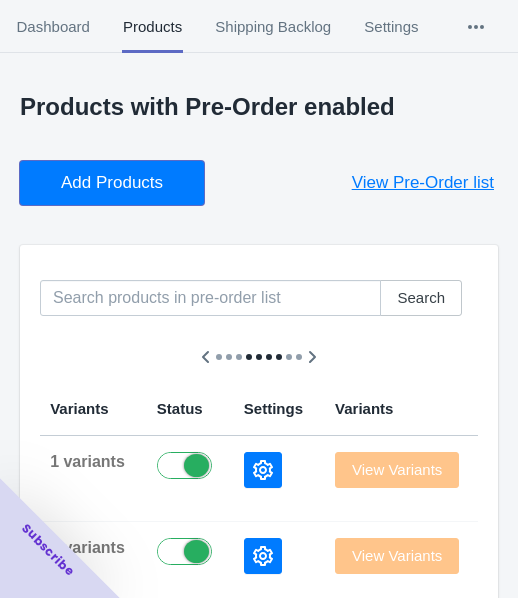 click on "Add Products" at bounding box center (112, 183) 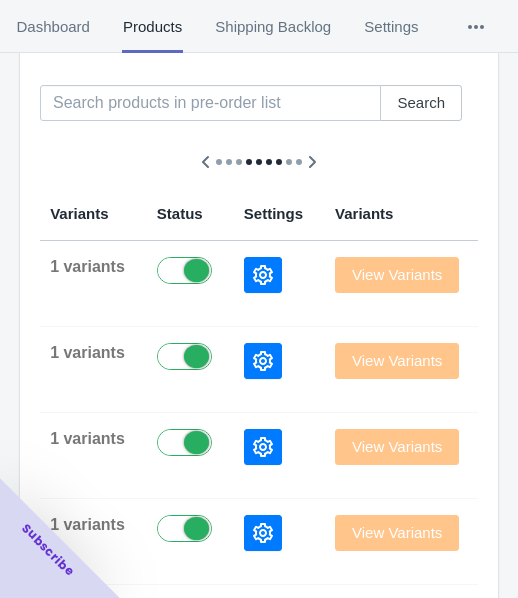 scroll, scrollTop: 200, scrollLeft: 0, axis: vertical 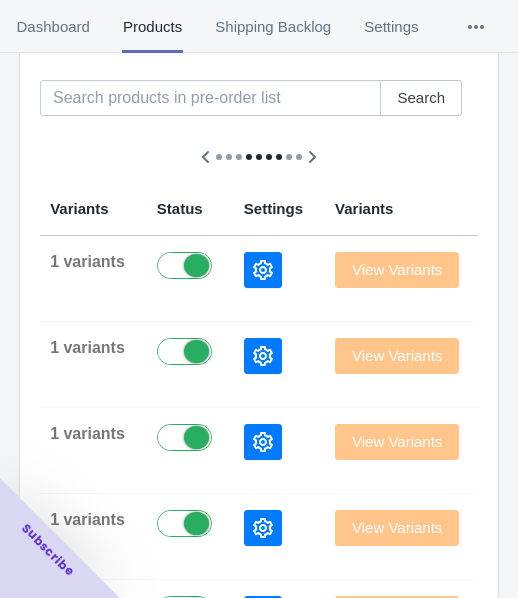 click 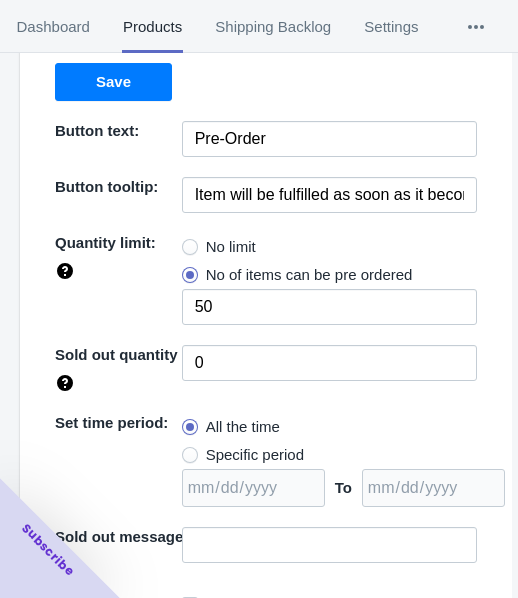 scroll, scrollTop: 290, scrollLeft: 0, axis: vertical 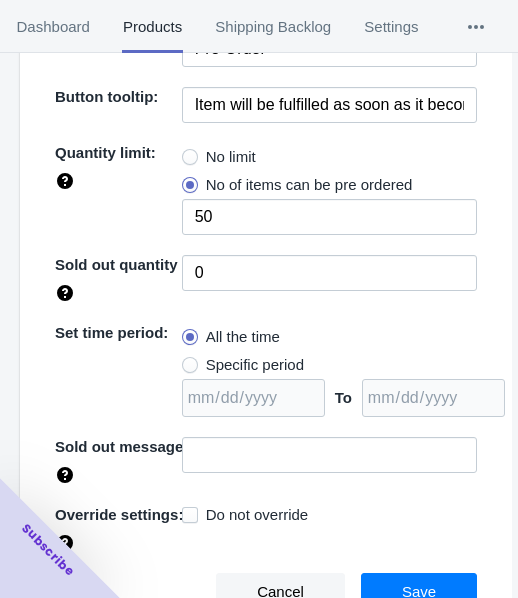 click on "No limit" at bounding box center [231, 157] 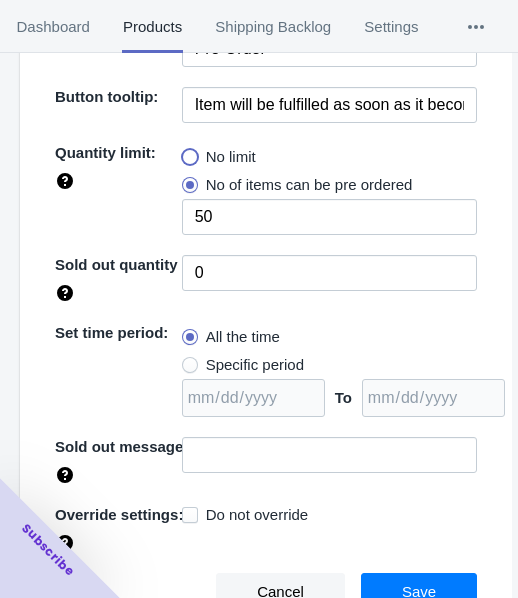radio on "true" 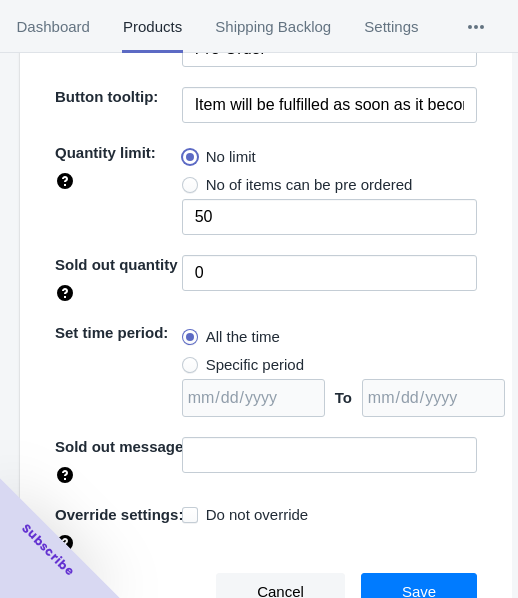 type 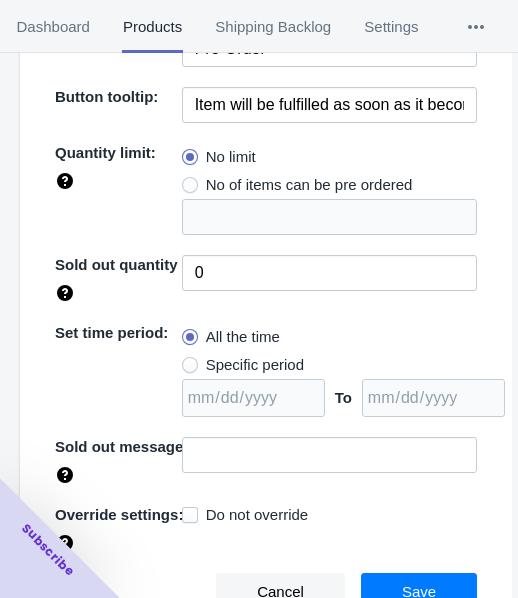 click on "Specific period" at bounding box center (255, 365) 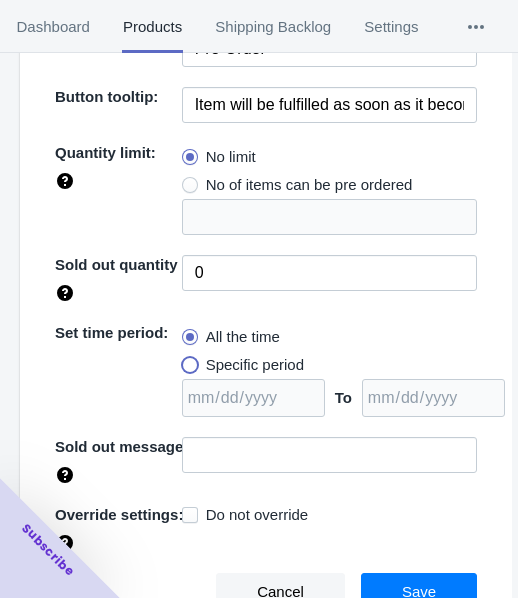 radio on "true" 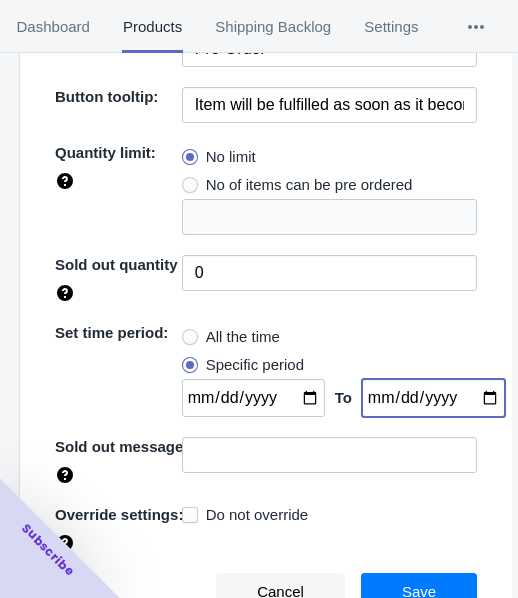 click at bounding box center (433, 398) 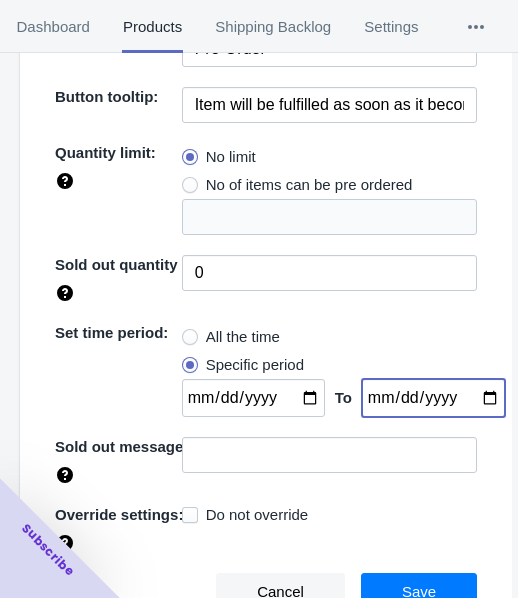 type on "[DATE]" 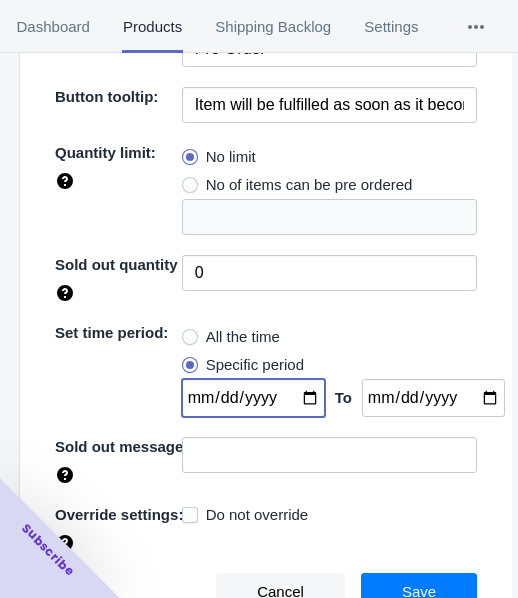 click at bounding box center (253, 398) 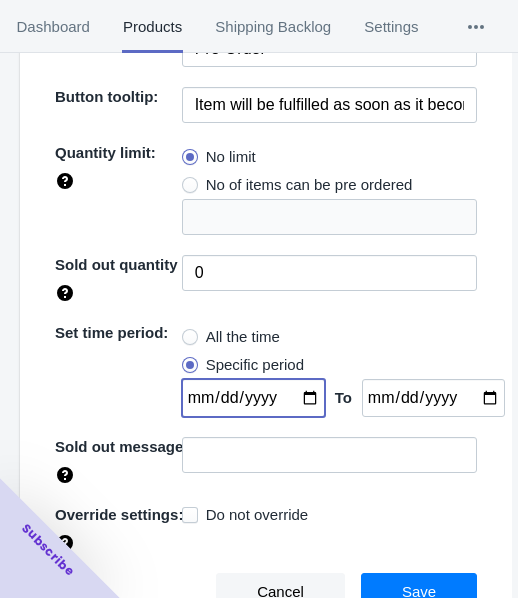 type on "[DATE]" 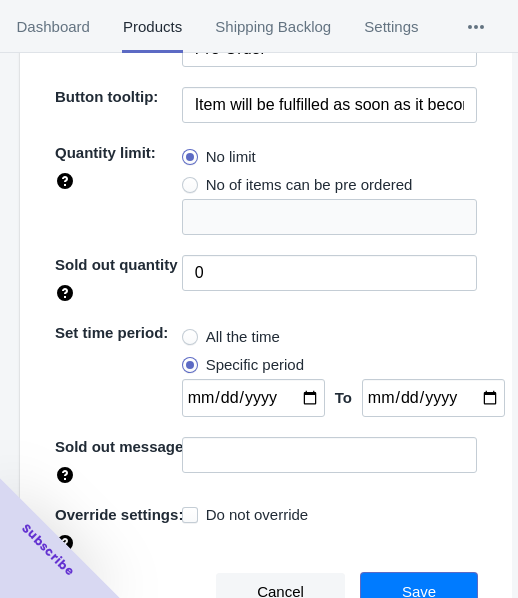 click on "Save" at bounding box center [419, 592] 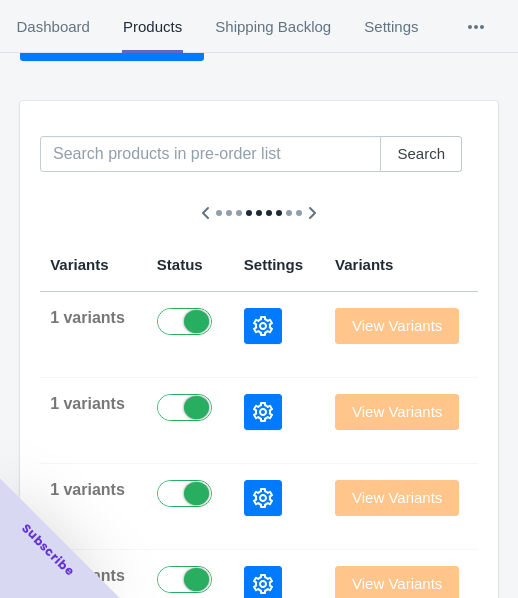 scroll, scrollTop: 0, scrollLeft: 0, axis: both 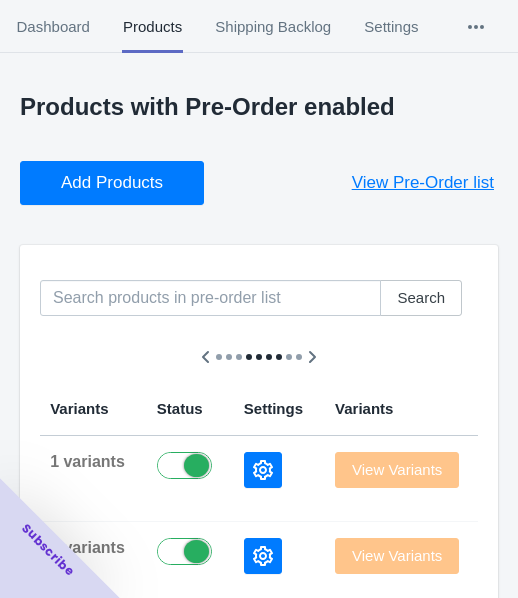 click on "Add Products" at bounding box center (112, 183) 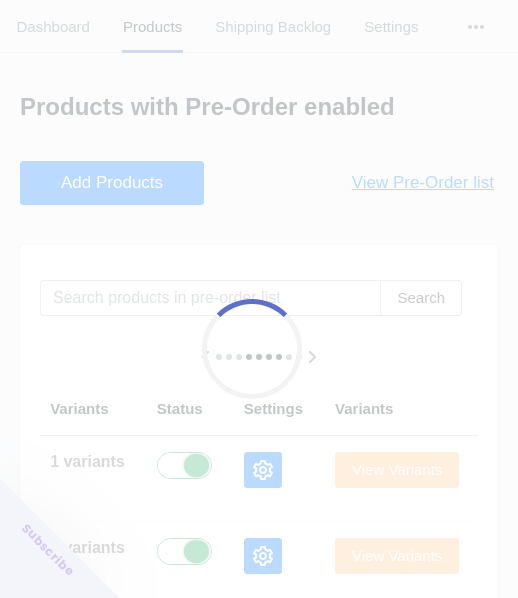 scroll, scrollTop: 0, scrollLeft: 1154, axis: horizontal 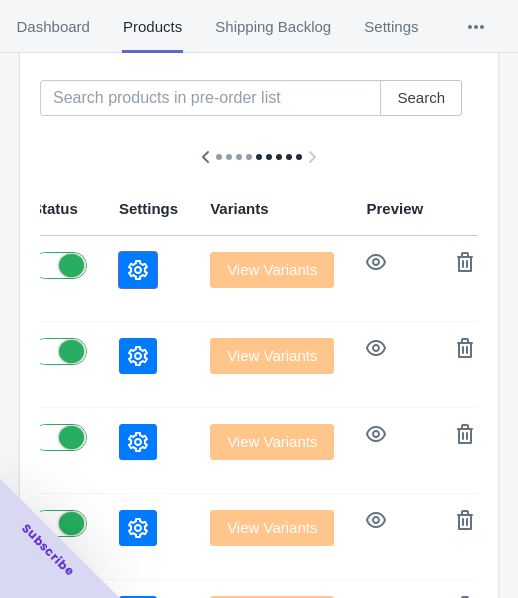 click 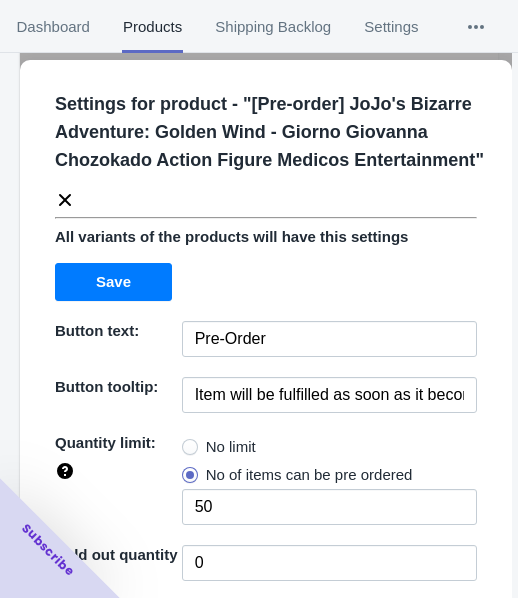 click at bounding box center [190, 447] 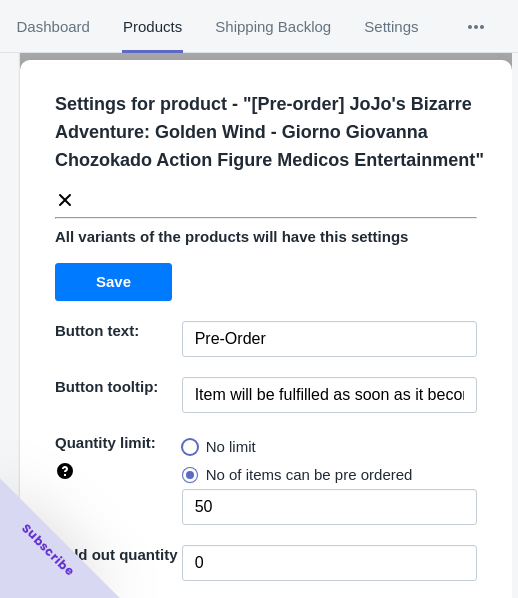 radio on "true" 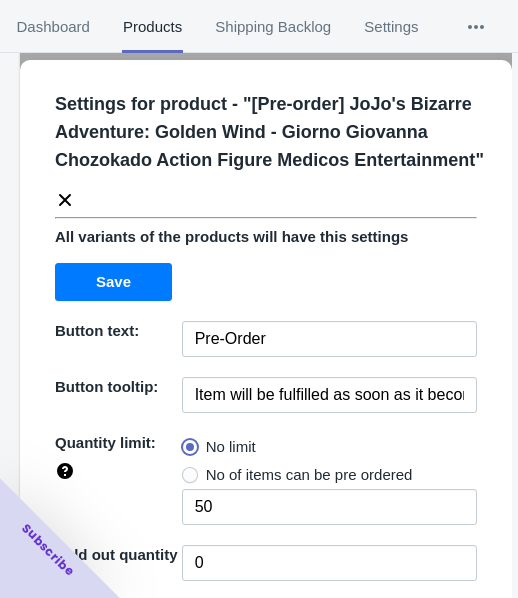 type 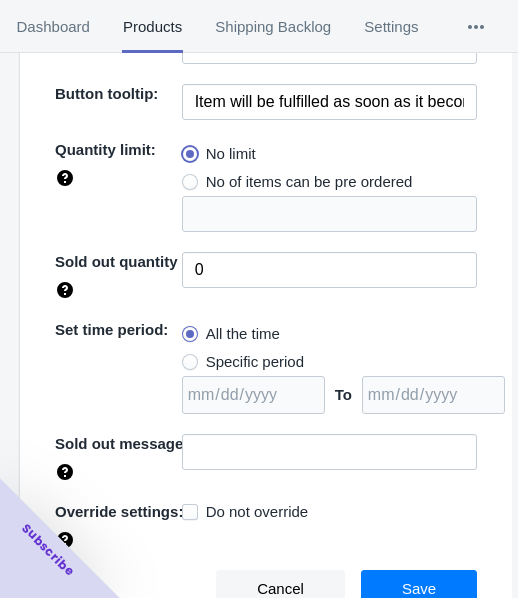 scroll, scrollTop: 318, scrollLeft: 0, axis: vertical 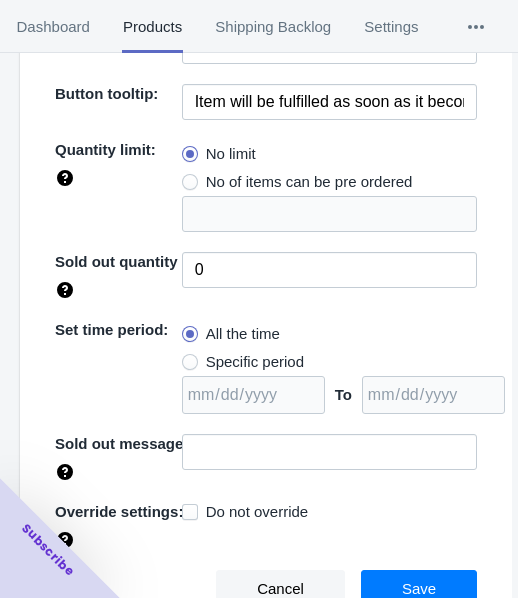 click on "Specific period" at bounding box center [255, 362] 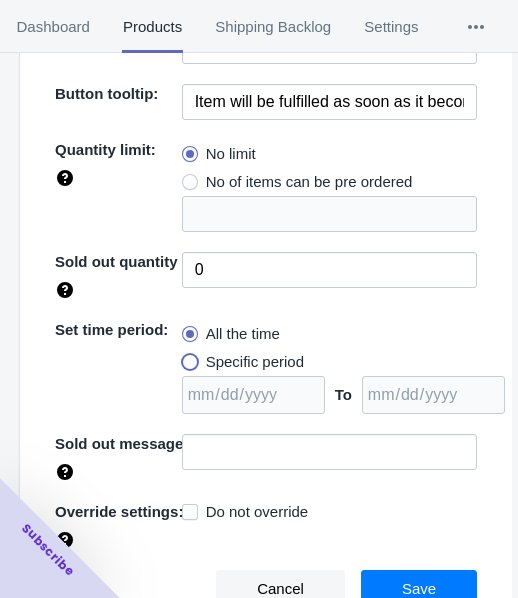 radio on "true" 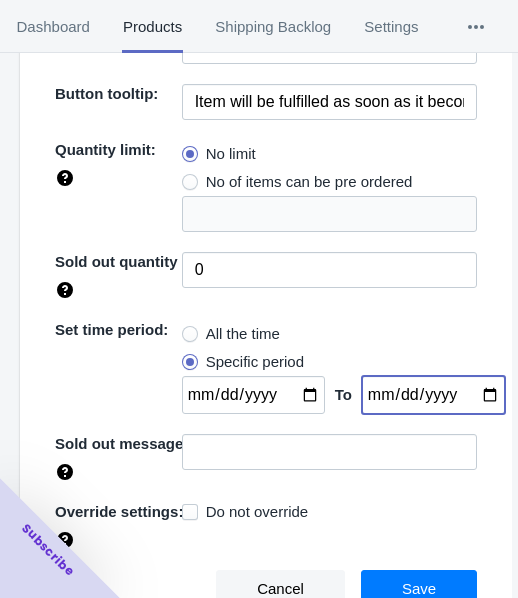 click at bounding box center [433, 395] 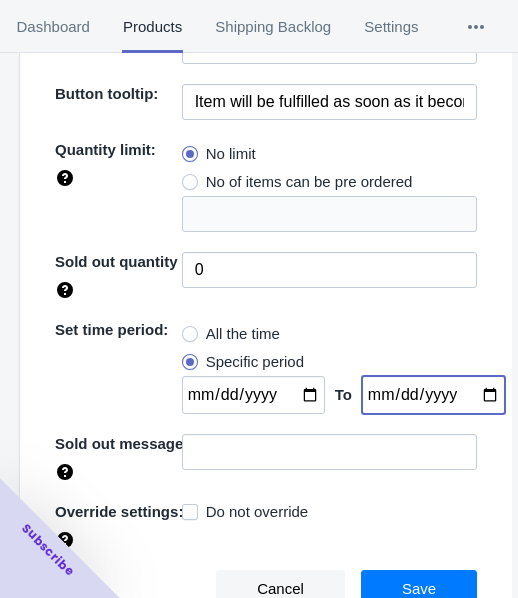 type on "[DATE]" 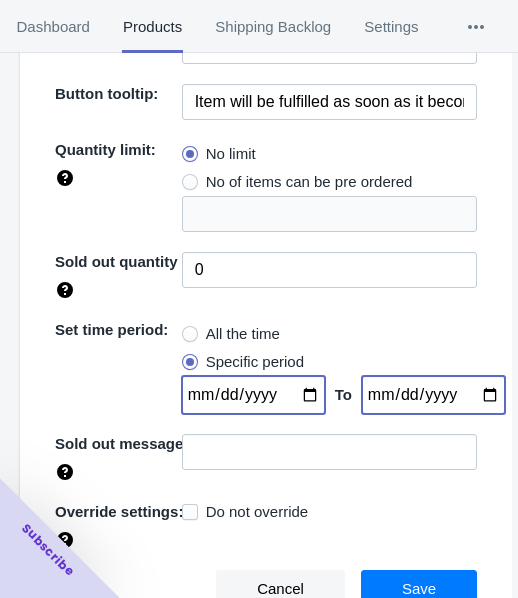 click at bounding box center [253, 395] 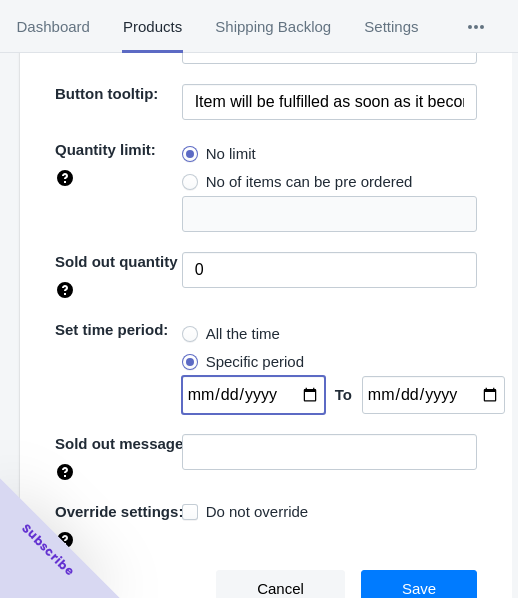 type on "[DATE]" 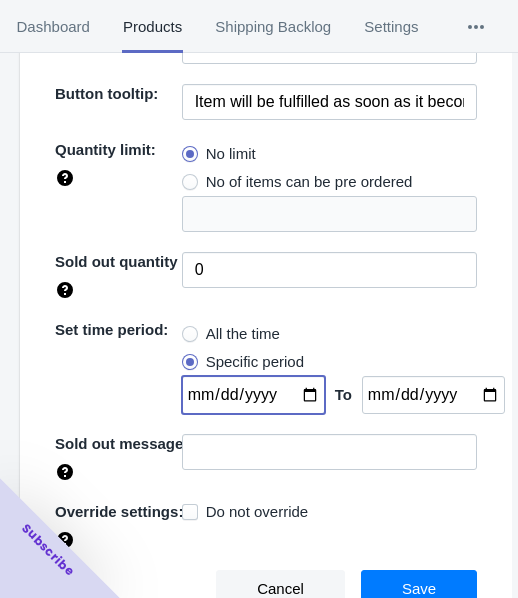 click on "Save" at bounding box center [419, 589] 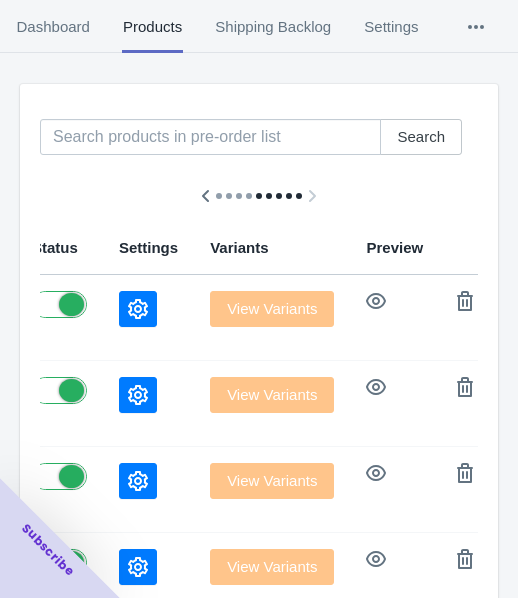 scroll, scrollTop: 0, scrollLeft: 0, axis: both 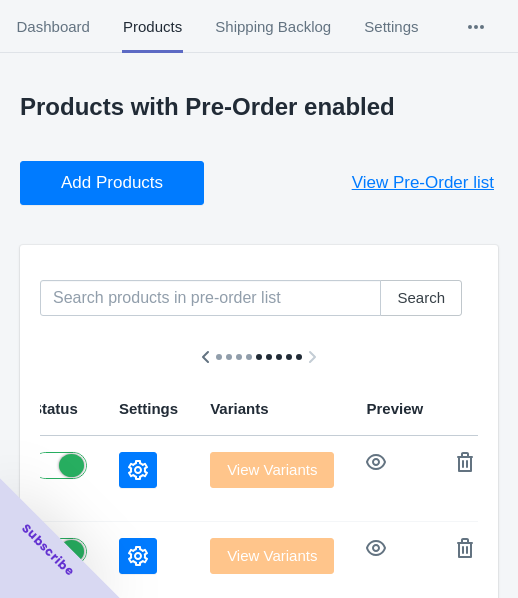 click on "Products with Pre-Order enabled Add Products View Pre-Order list Search Product Variants Status Settings Variants Preview [Pre-order] JoJo's Bizarre Adventure: Golden Wind - Giorno Giovanna Chozokado Action Figure Medicos Entertainment 1 variants View Variants [Pre-order] Azur Lane - Strasbourg (Faerie of the Race Circuit Ver) 1/4 Scale Figure FREEing 1 variants View Variants [Pre-order] BUNNY RAPID ACTION SQUAD - Commando Belka 1/12 Scale Action Figure Sushing 1 variants View Variants [Pre-order] Friday Night Funkin' - Boyfriend Nendoroid Good Smile Company 1 variants View Variants [Pre-order] Baldur's Gate III - Astarion Nendoroid Good Smile Company 1 variants View Variants [Pre-order] Jujutsu Kaisen - Suguru Geto (Tokyo Jujutsu High School Ver) Nendoroid Doll Good Smile Company 1 variants View Variants [Pre-order] Jujutsu Kaisen - Satoru Gojo (Tokyo Jujutsu High School Ver) Nendoroid Doll Good Smile Company 1 variants View Variants 1 variants View Variants 1 variants View Variants 1 variants View Variants" at bounding box center (259, 742) 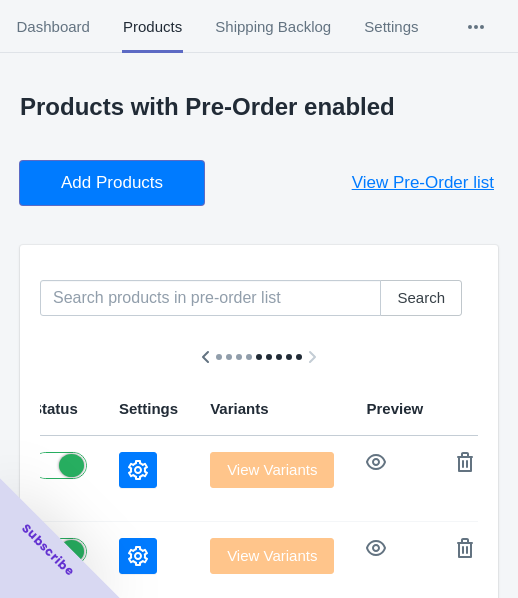 click on "Add Products" at bounding box center [112, 183] 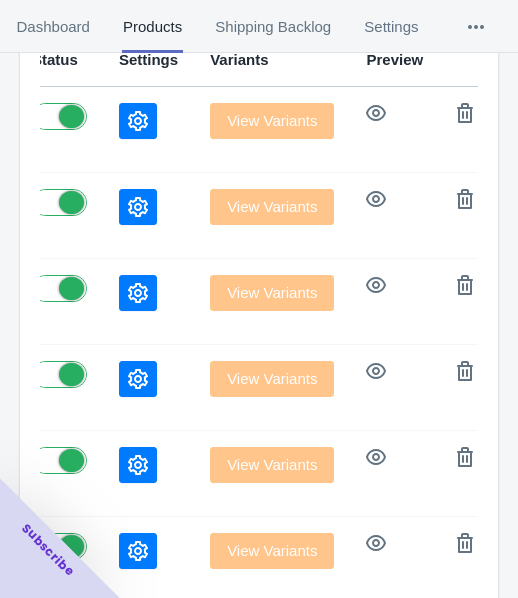 scroll, scrollTop: 300, scrollLeft: 0, axis: vertical 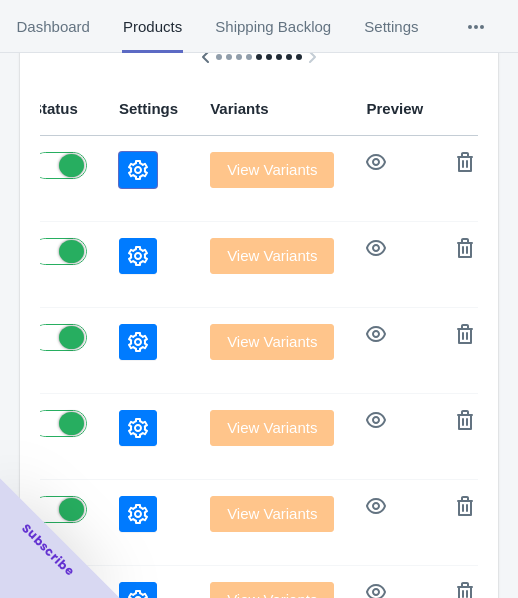 click 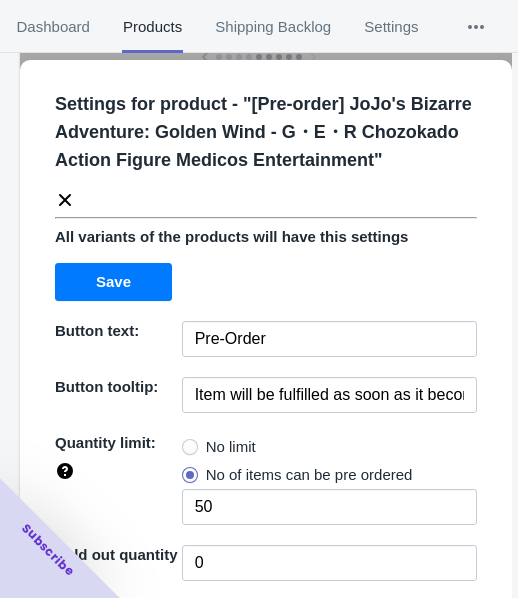 click on "No limit" at bounding box center [231, 447] 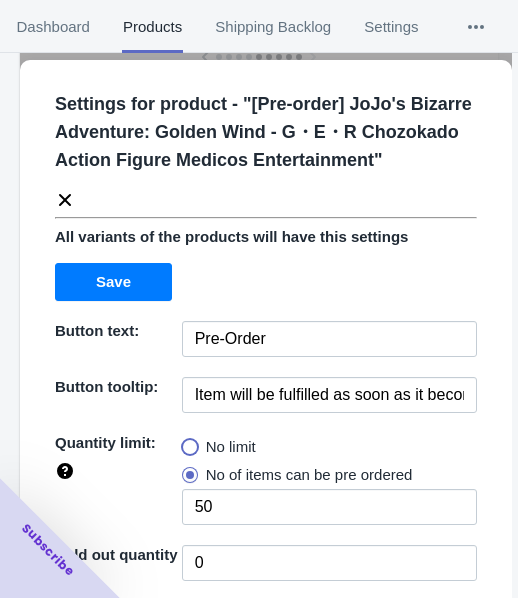 click on "No limit" at bounding box center (187, 442) 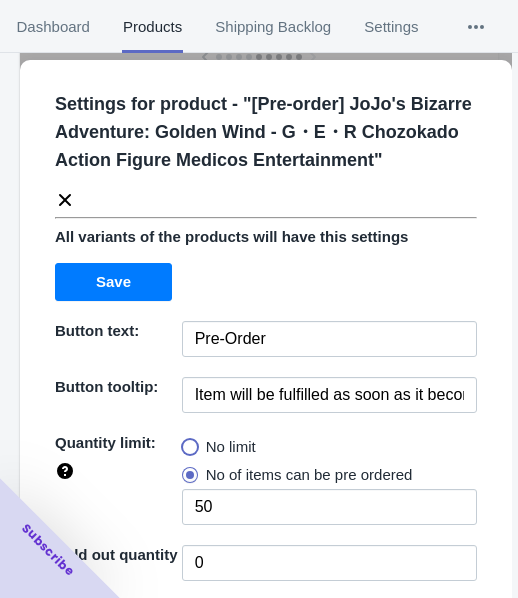 radio on "true" 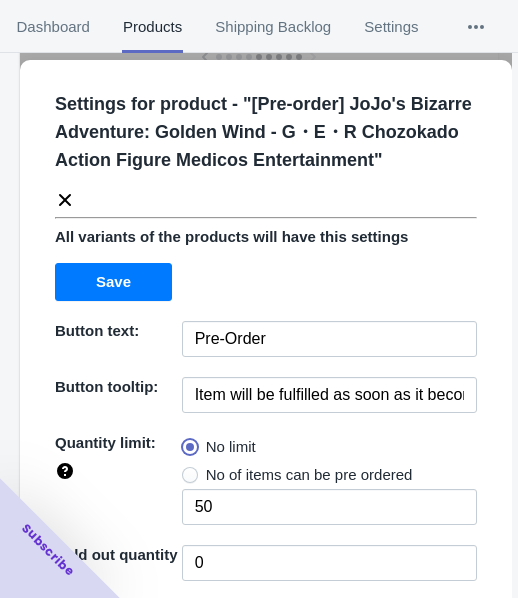type 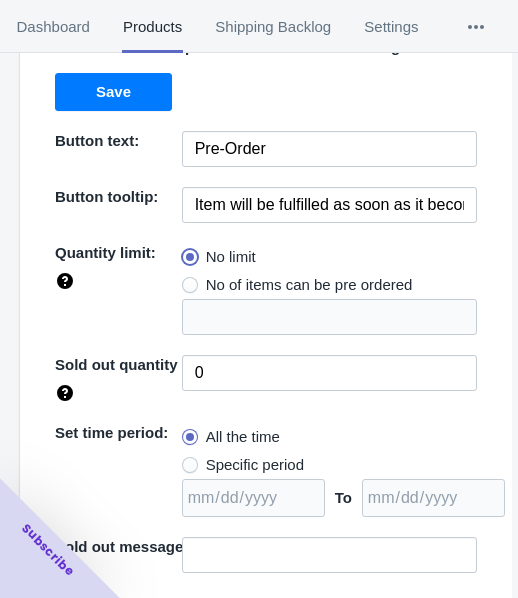 scroll, scrollTop: 290, scrollLeft: 0, axis: vertical 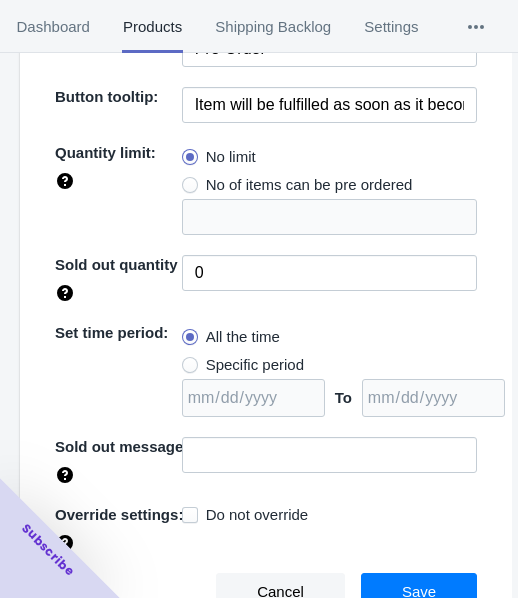 click on "Specific period" at bounding box center [255, 365] 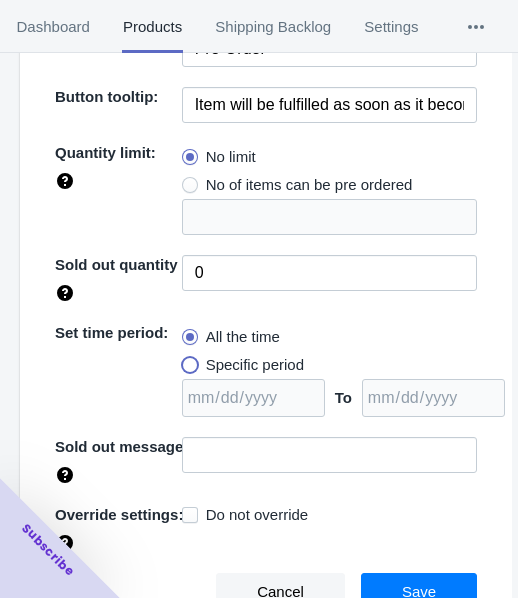 radio on "true" 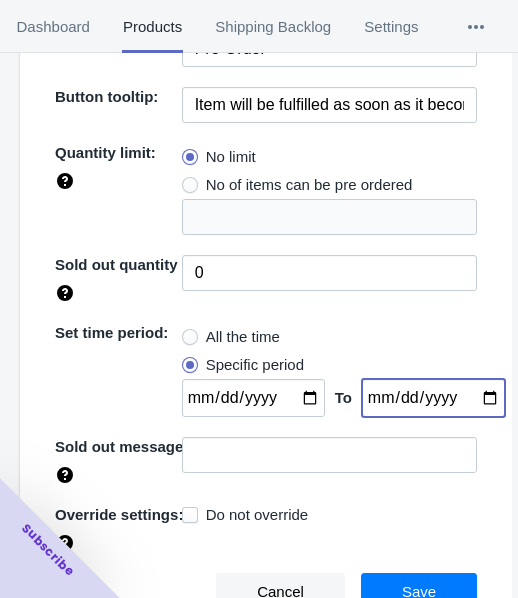click at bounding box center [433, 398] 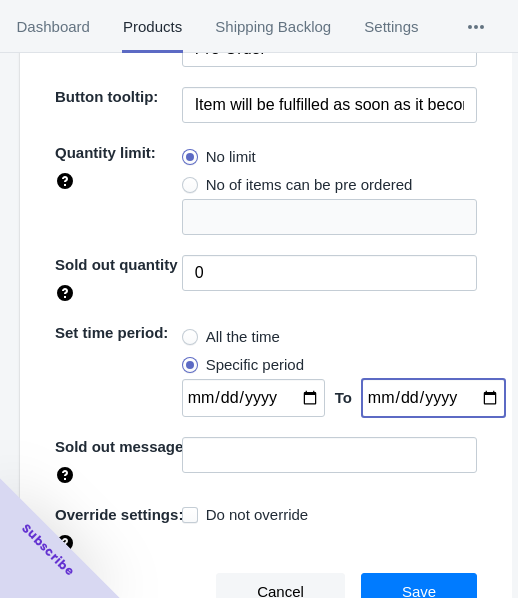 type on "[DATE]" 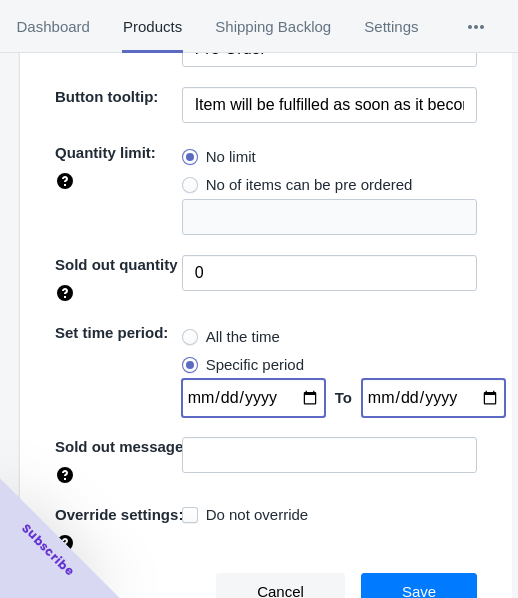 click at bounding box center [253, 398] 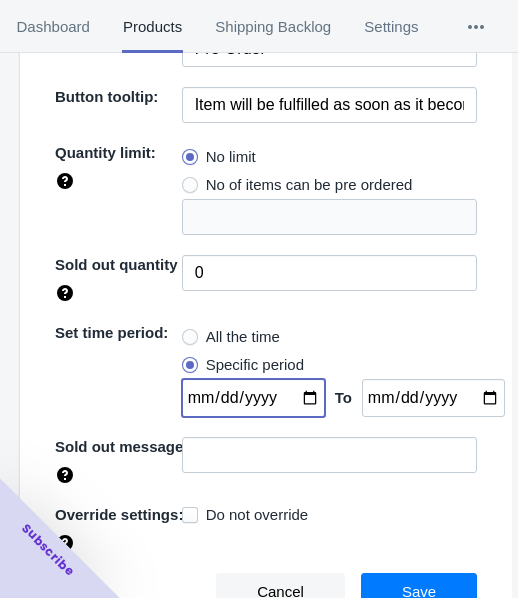 type on "[DATE]" 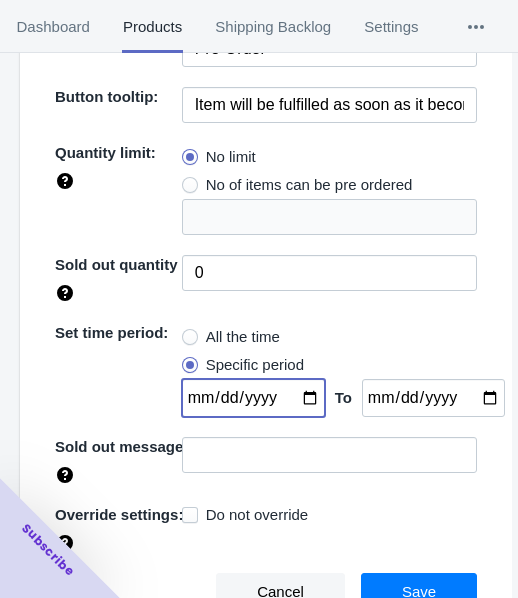 click on "Save" at bounding box center [419, 592] 